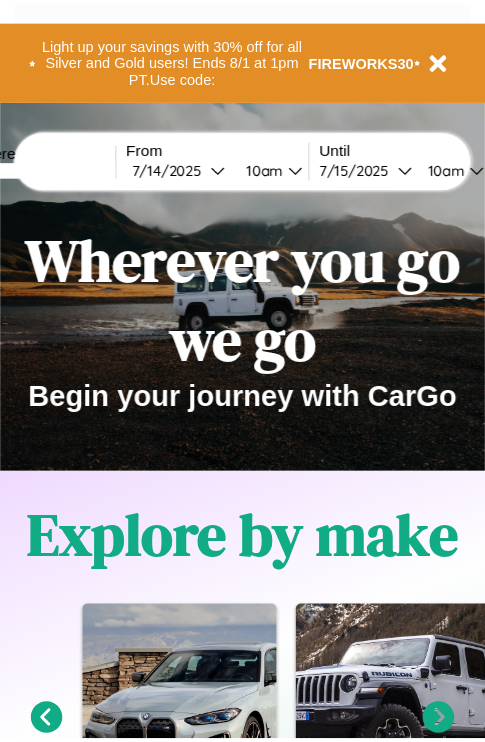 scroll, scrollTop: 0, scrollLeft: 0, axis: both 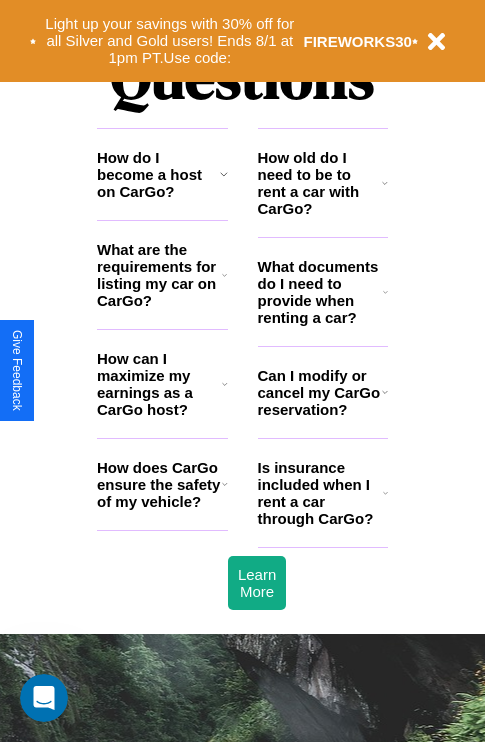 click 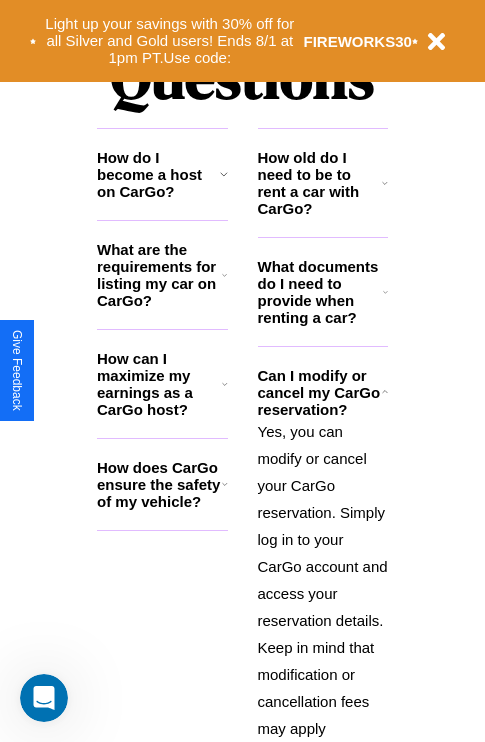 click 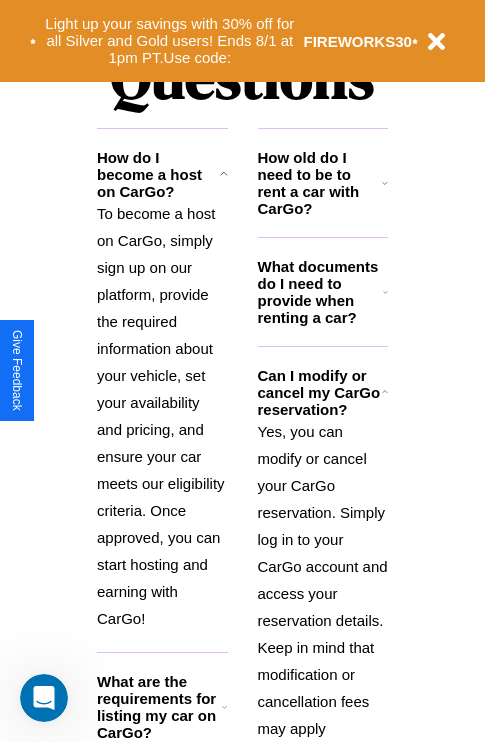 click 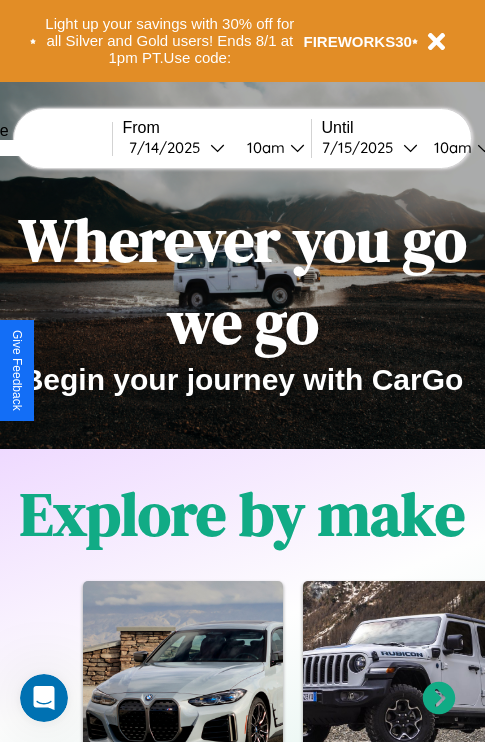 scroll, scrollTop: 0, scrollLeft: 0, axis: both 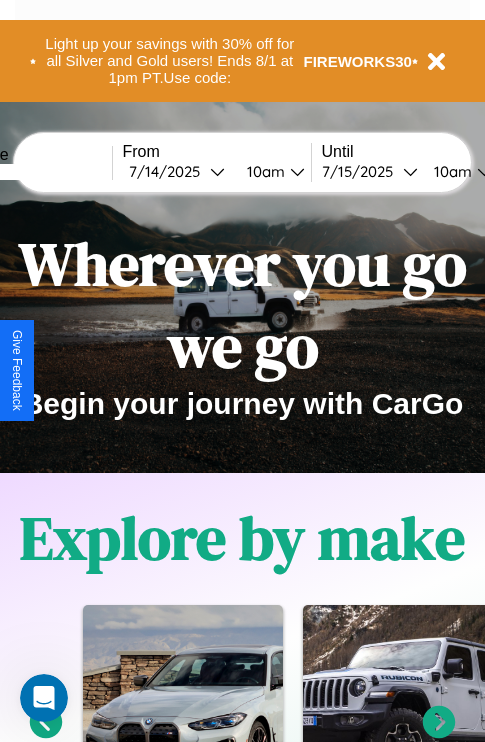 click at bounding box center [37, 172] 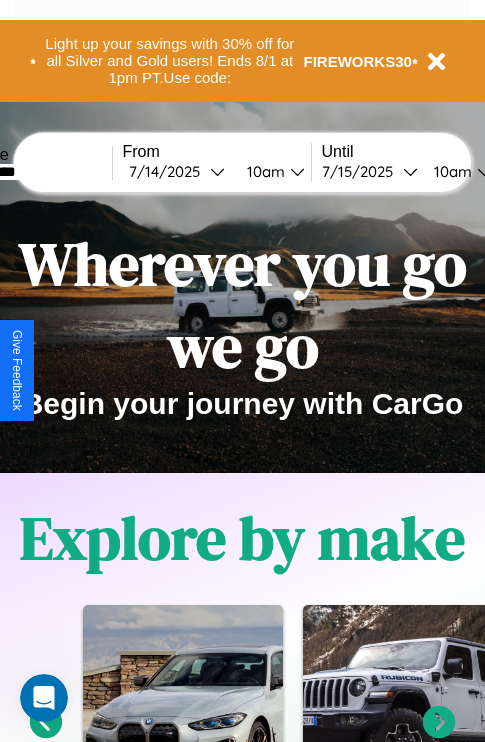 type on "*********" 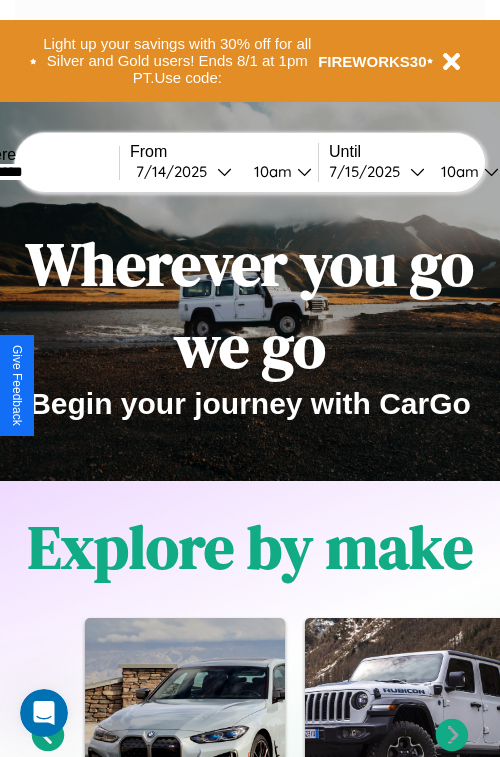 select on "*" 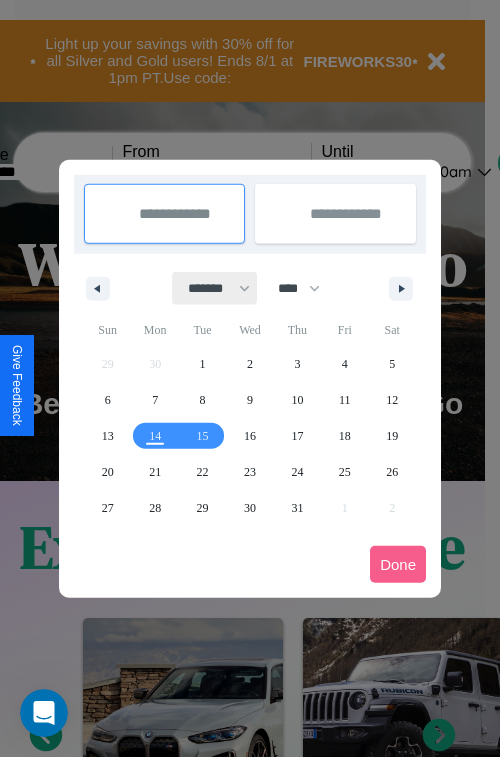 click on "******* ******** ***** ***** *** **** **** ****** ********* ******* ******** ********" at bounding box center [215, 288] 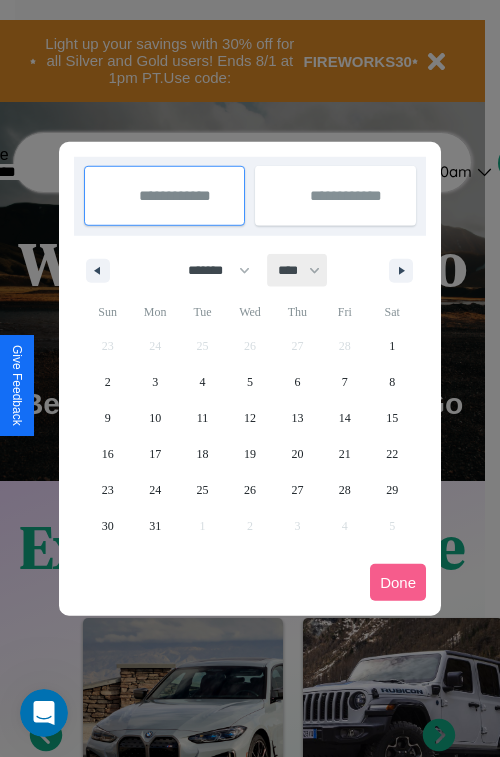 click on "**** **** **** **** **** **** **** **** **** **** **** **** **** **** **** **** **** **** **** **** **** **** **** **** **** **** **** **** **** **** **** **** **** **** **** **** **** **** **** **** **** **** **** **** **** **** **** **** **** **** **** **** **** **** **** **** **** **** **** **** **** **** **** **** **** **** **** **** **** **** **** **** **** **** **** **** **** **** **** **** **** **** **** **** **** **** **** **** **** **** **** **** **** **** **** **** **** **** **** **** **** **** **** **** **** **** **** **** **** **** **** **** **** **** **** **** **** **** **** **** ****" at bounding box center [298, 270] 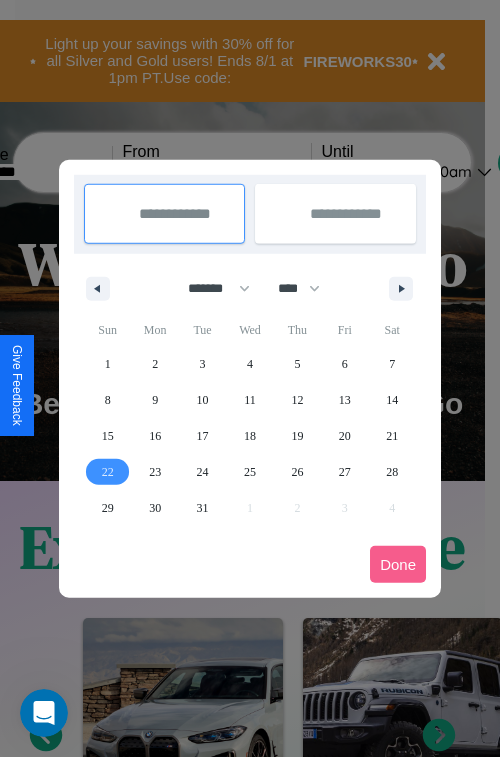 click on "22" at bounding box center (108, 472) 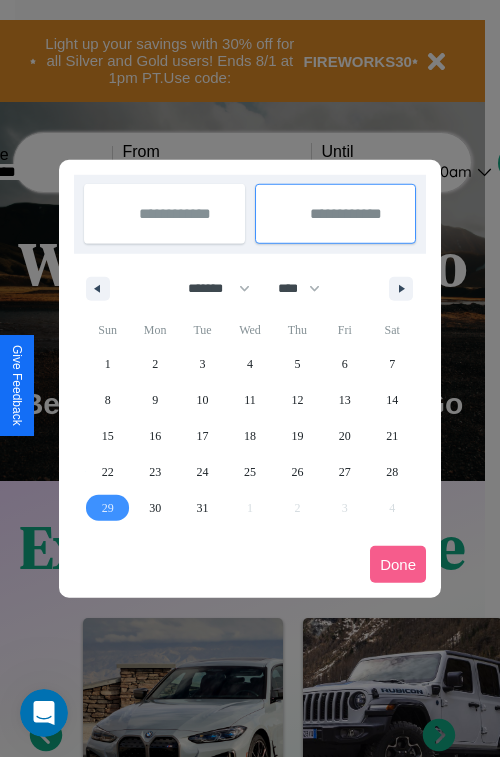 click on "29" at bounding box center (108, 508) 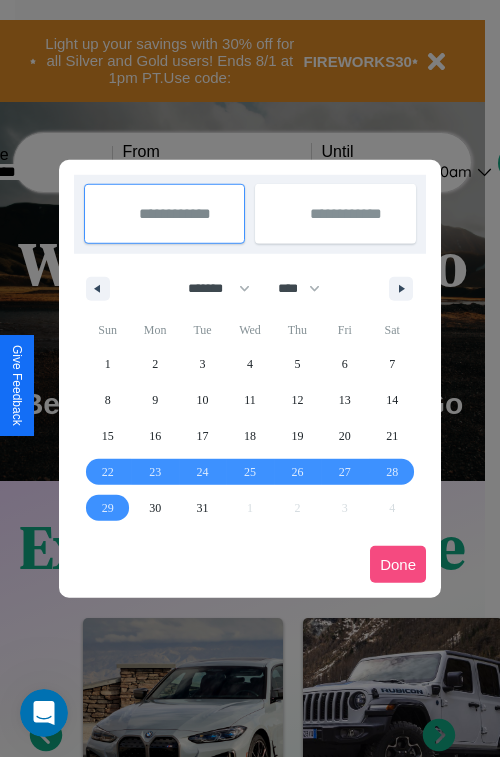 click on "Done" at bounding box center [398, 564] 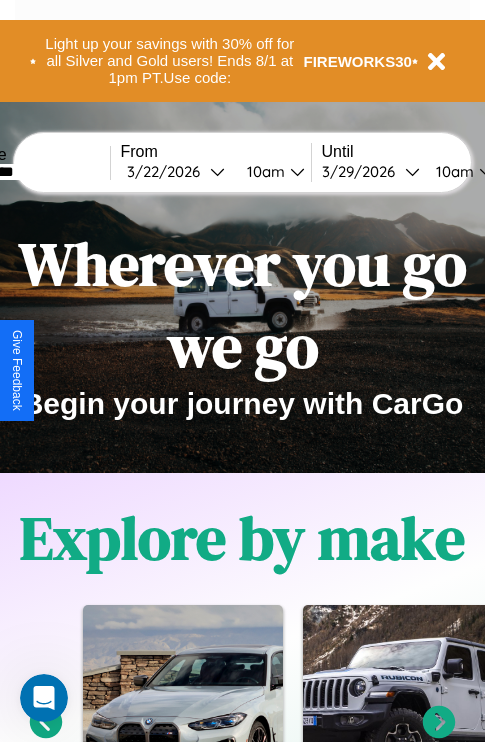 scroll, scrollTop: 0, scrollLeft: 76, axis: horizontal 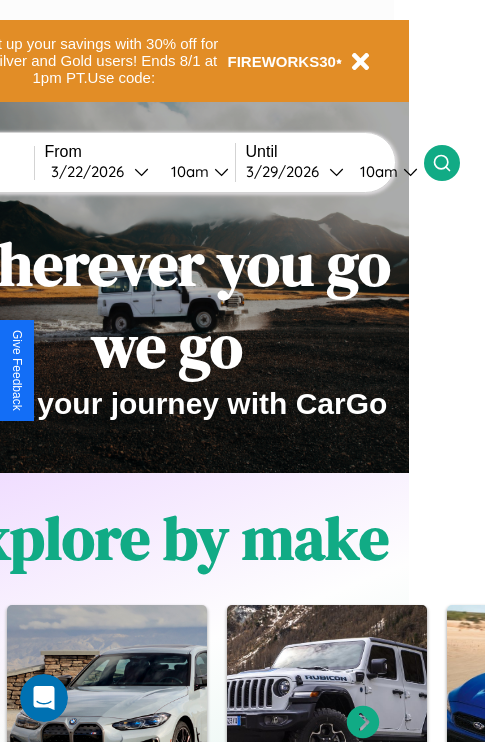 click 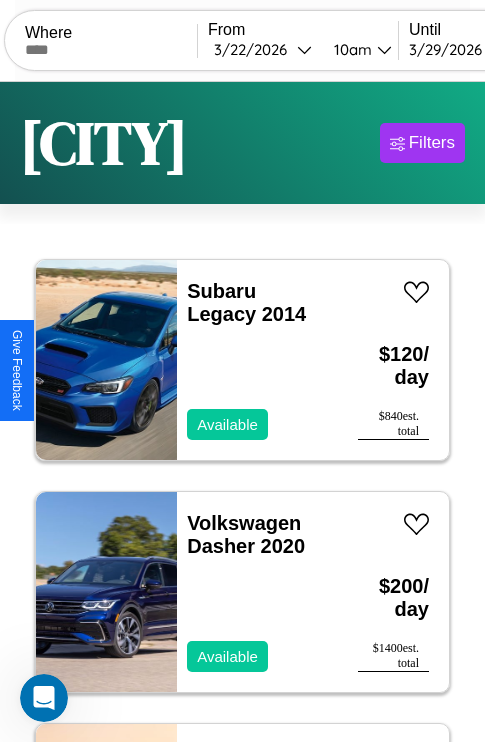 scroll, scrollTop: 95, scrollLeft: 0, axis: vertical 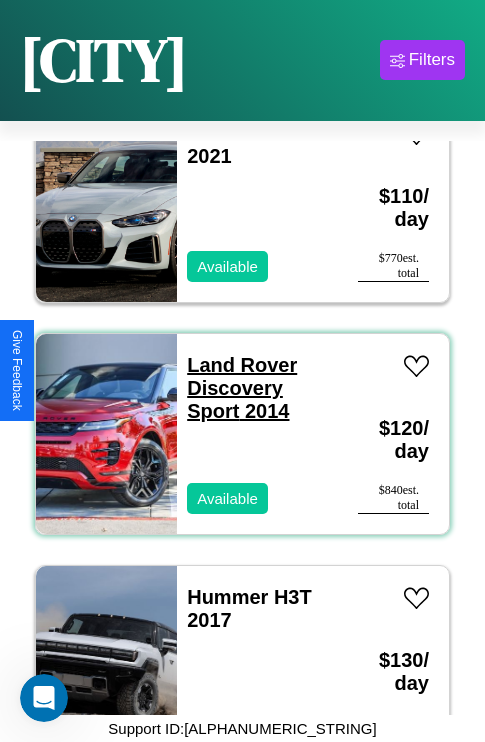 click on "Land Rover   Discovery Sport   2014" at bounding box center [242, 388] 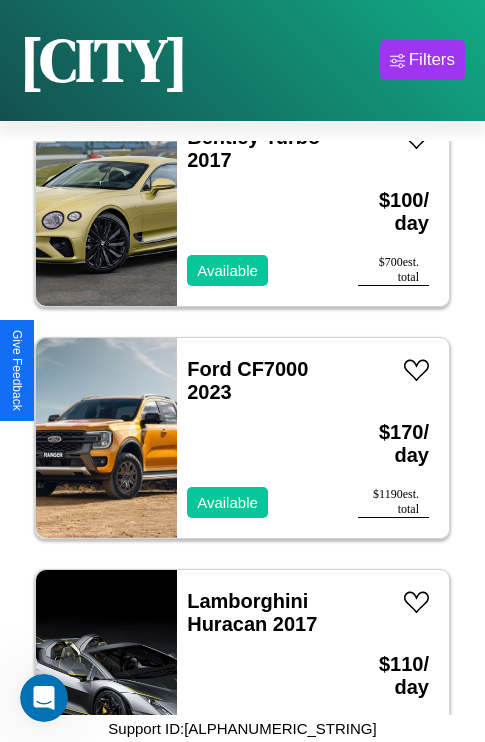 scroll, scrollTop: 13299, scrollLeft: 0, axis: vertical 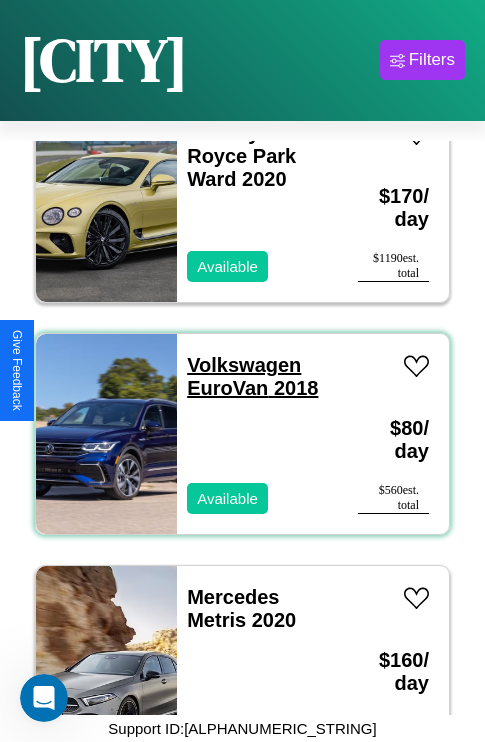 click on "Volkswagen   EuroVan   2018" at bounding box center [252, 376] 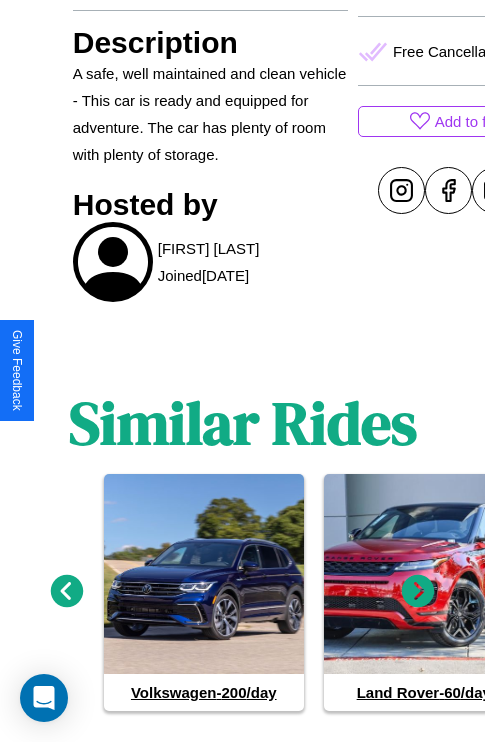 scroll, scrollTop: 913, scrollLeft: 0, axis: vertical 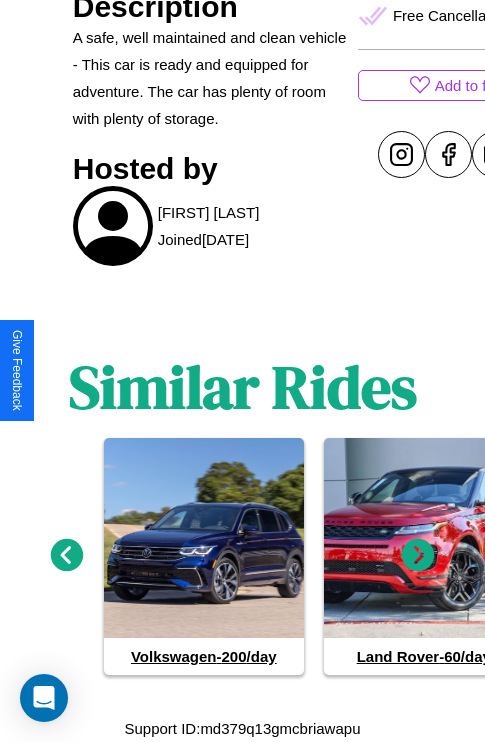 click 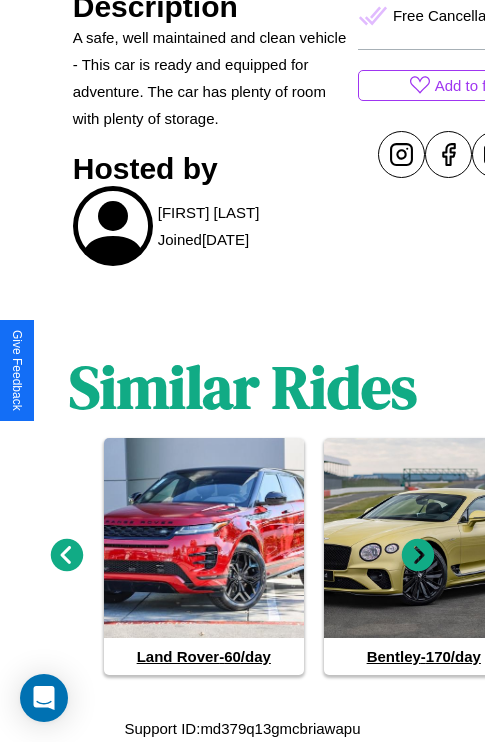 click 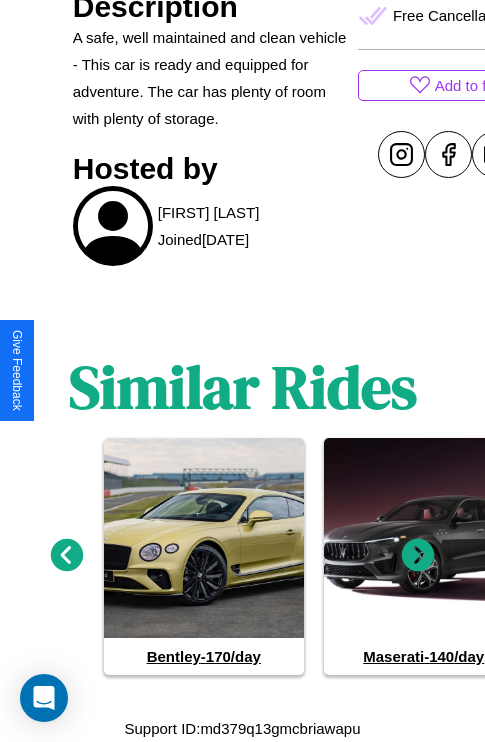 click 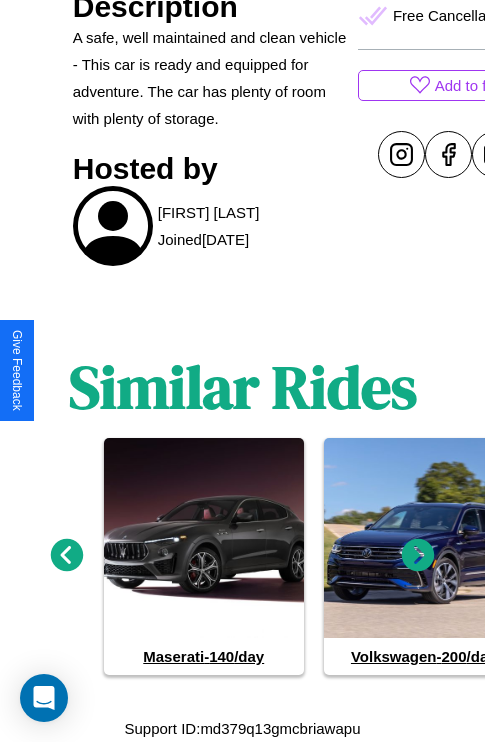 click 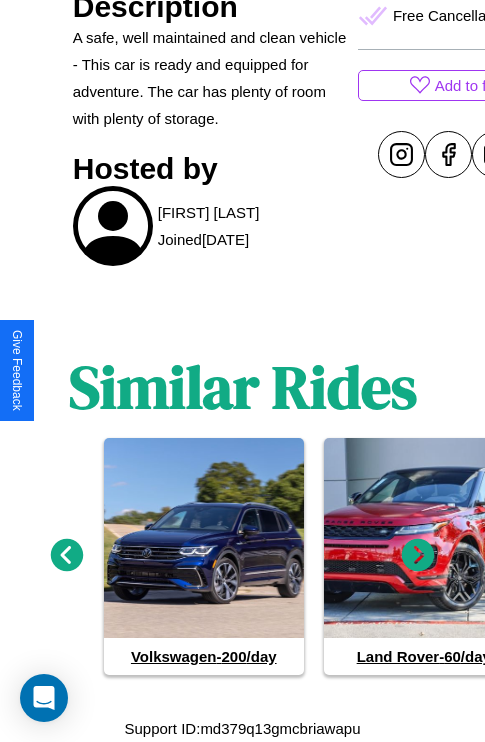 click 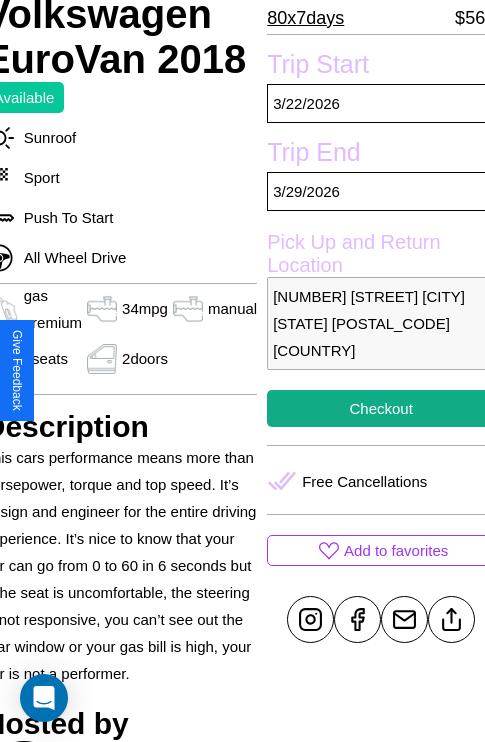 scroll, scrollTop: 498, scrollLeft: 91, axis: both 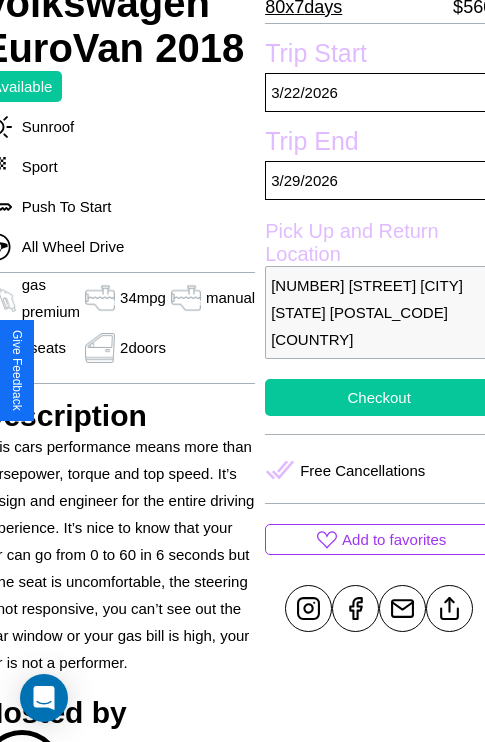 click on "Checkout" at bounding box center [379, 397] 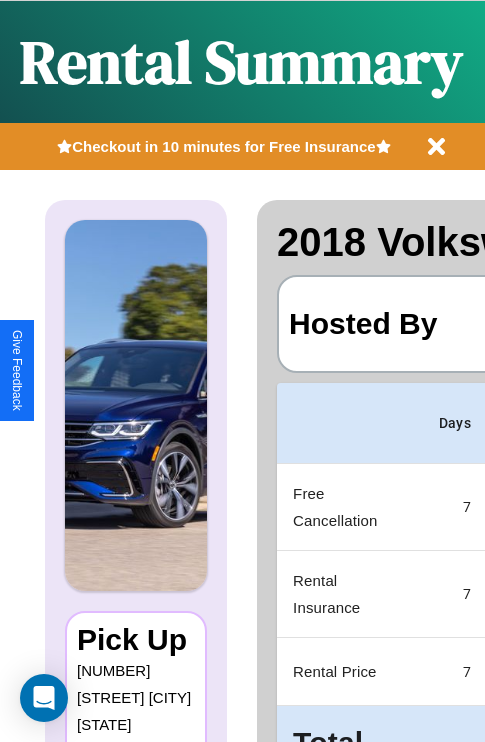 scroll, scrollTop: 0, scrollLeft: 379, axis: horizontal 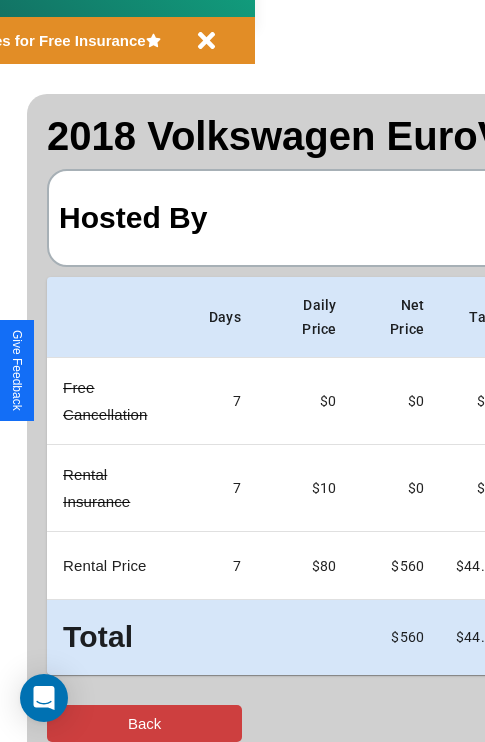 click on "Back" at bounding box center [144, 723] 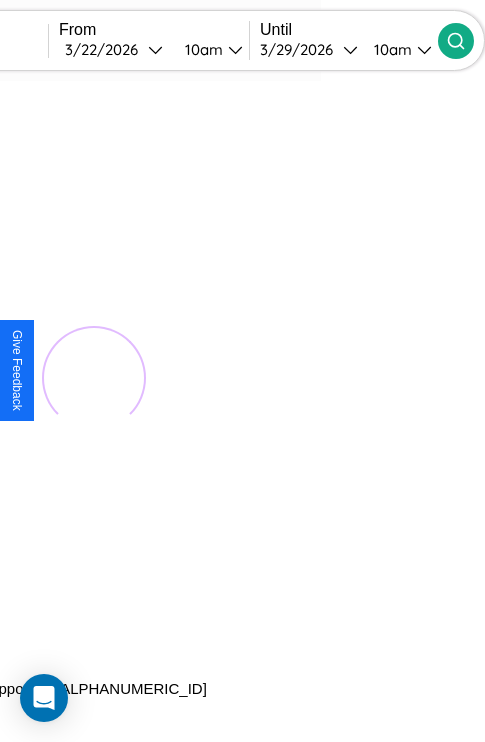 scroll, scrollTop: 0, scrollLeft: 0, axis: both 